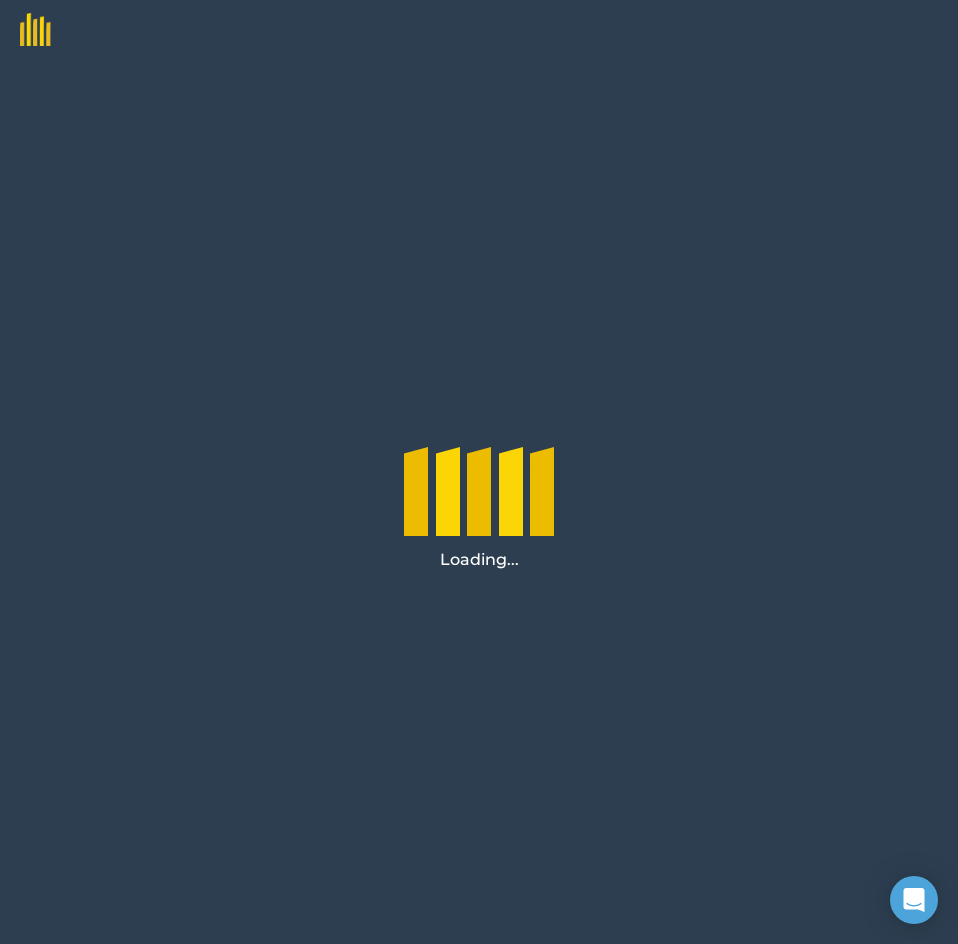 scroll, scrollTop: 0, scrollLeft: 0, axis: both 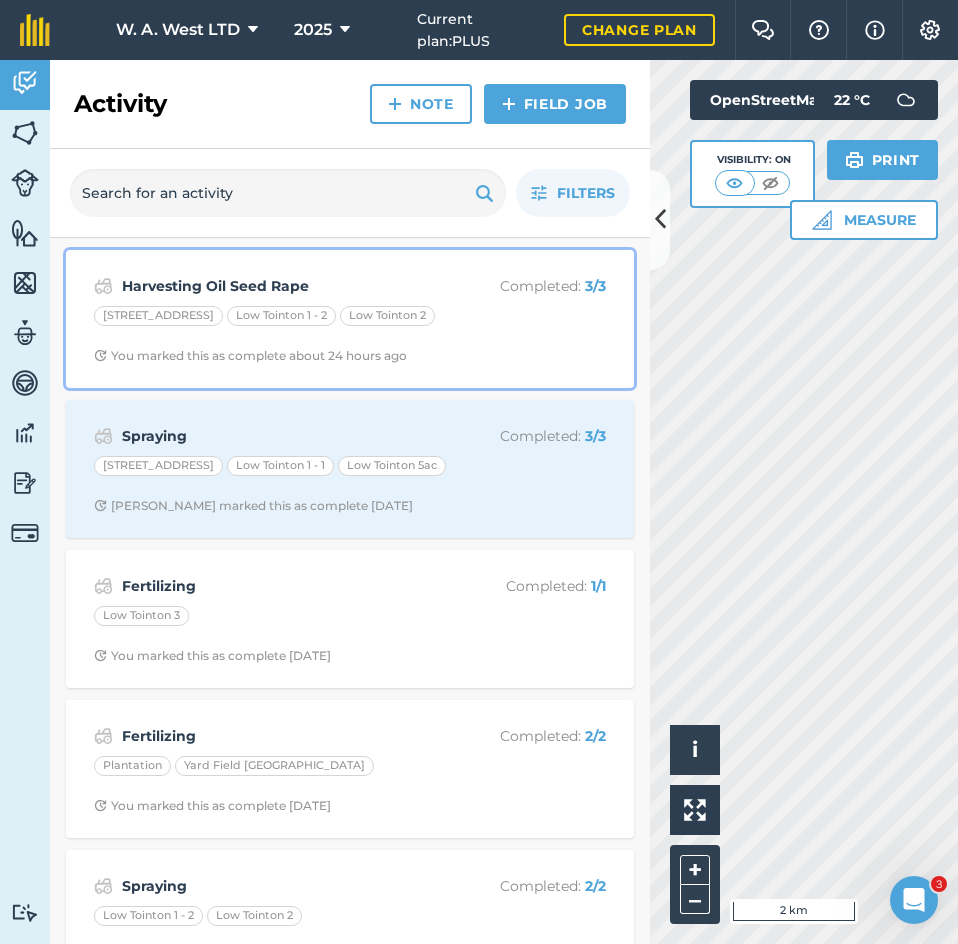 click on "Harvesting Oil Seed Rape" at bounding box center [280, 286] 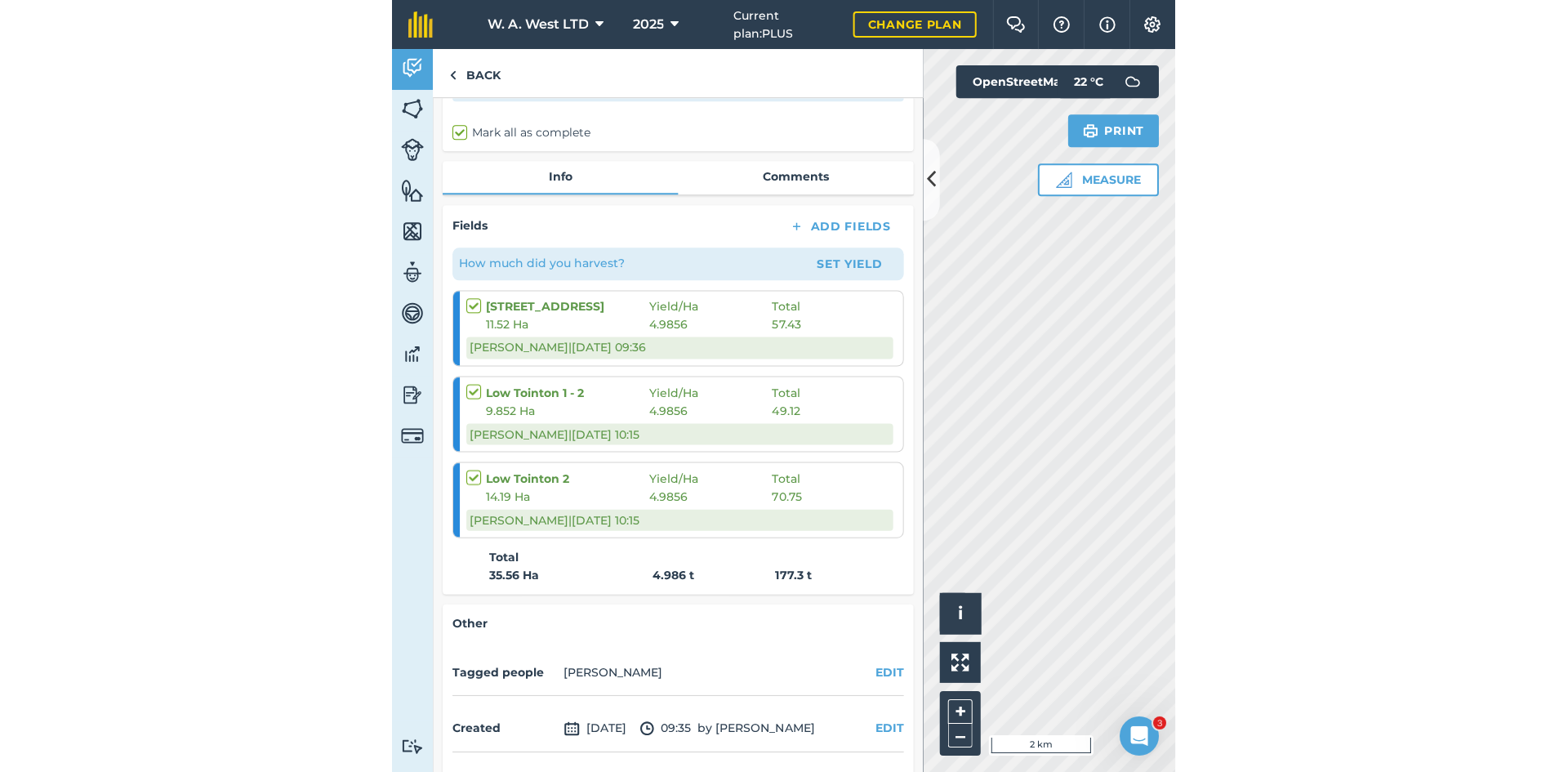 scroll, scrollTop: 163, scrollLeft: 0, axis: vertical 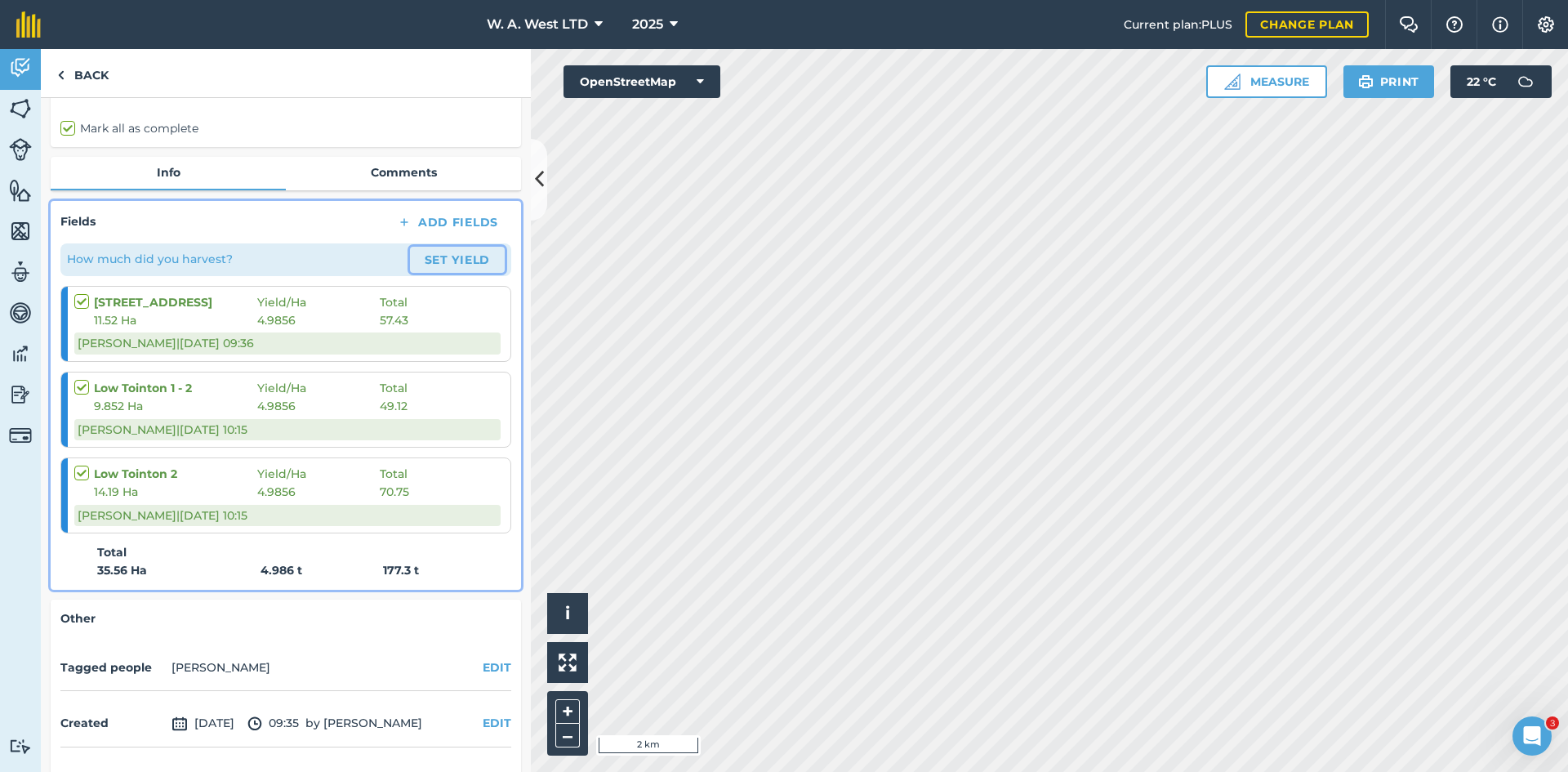 click on "Set Yield" at bounding box center [457, 260] 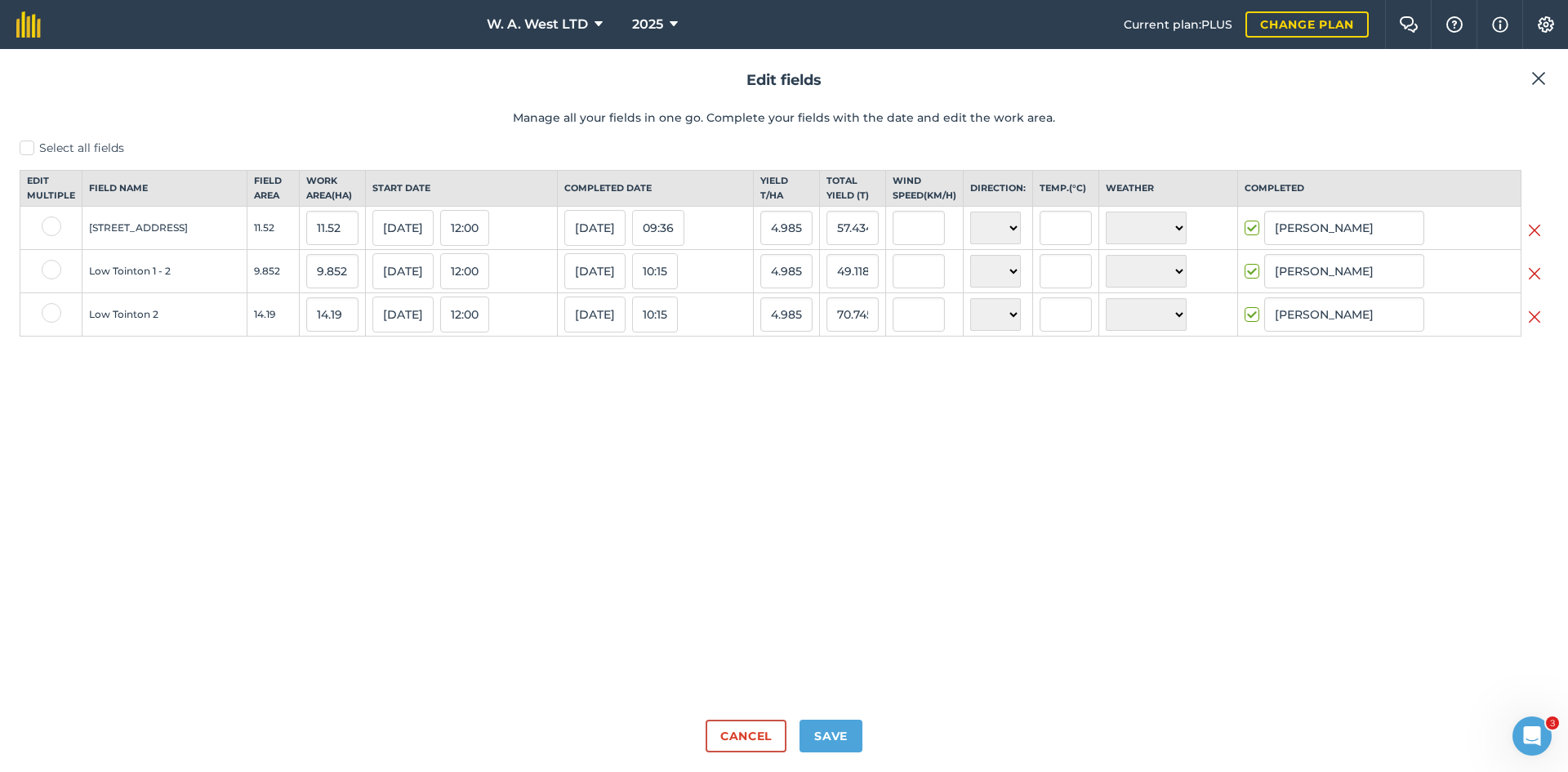 scroll, scrollTop: 0, scrollLeft: 0, axis: both 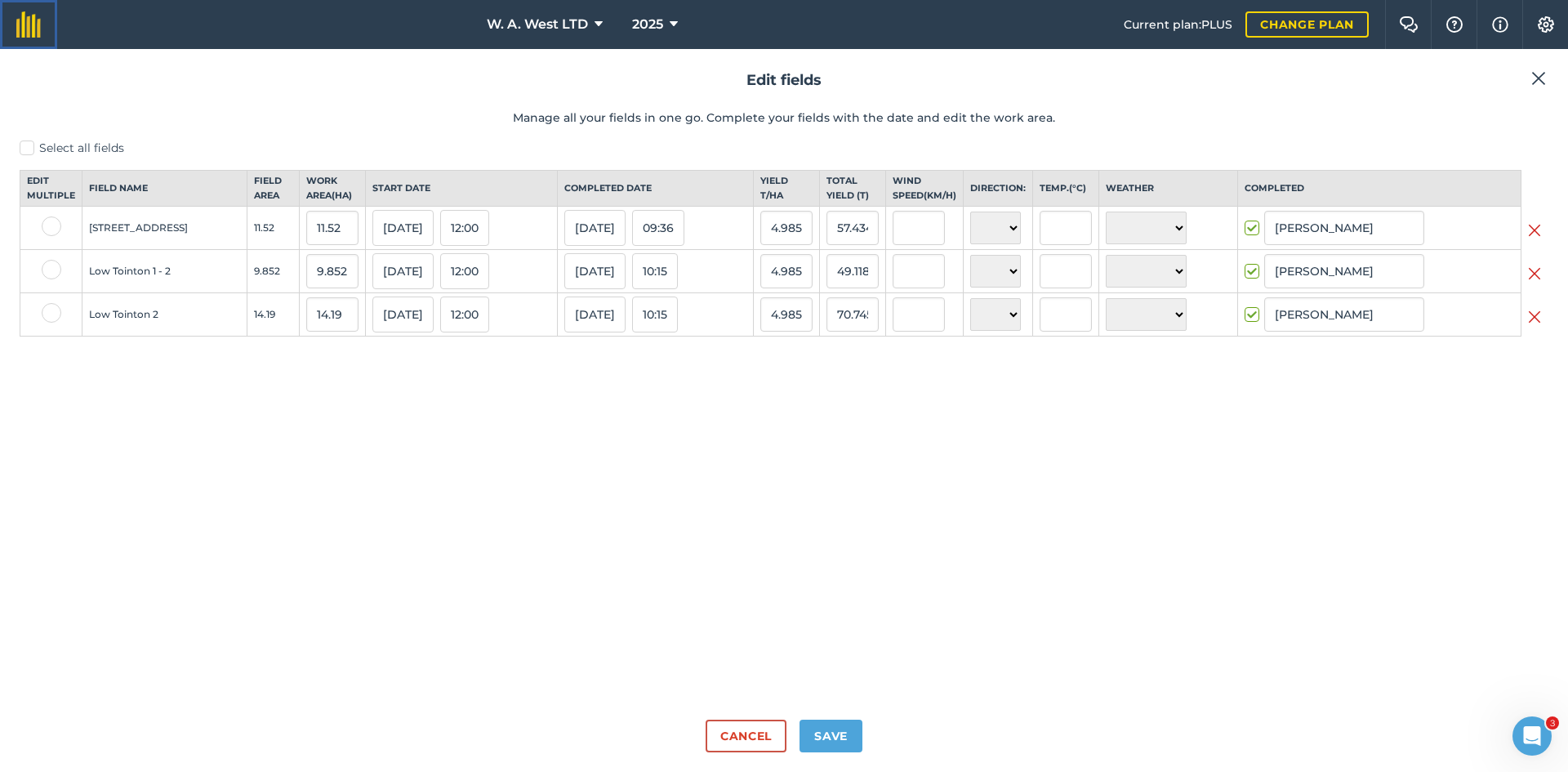 click at bounding box center [29, 25] 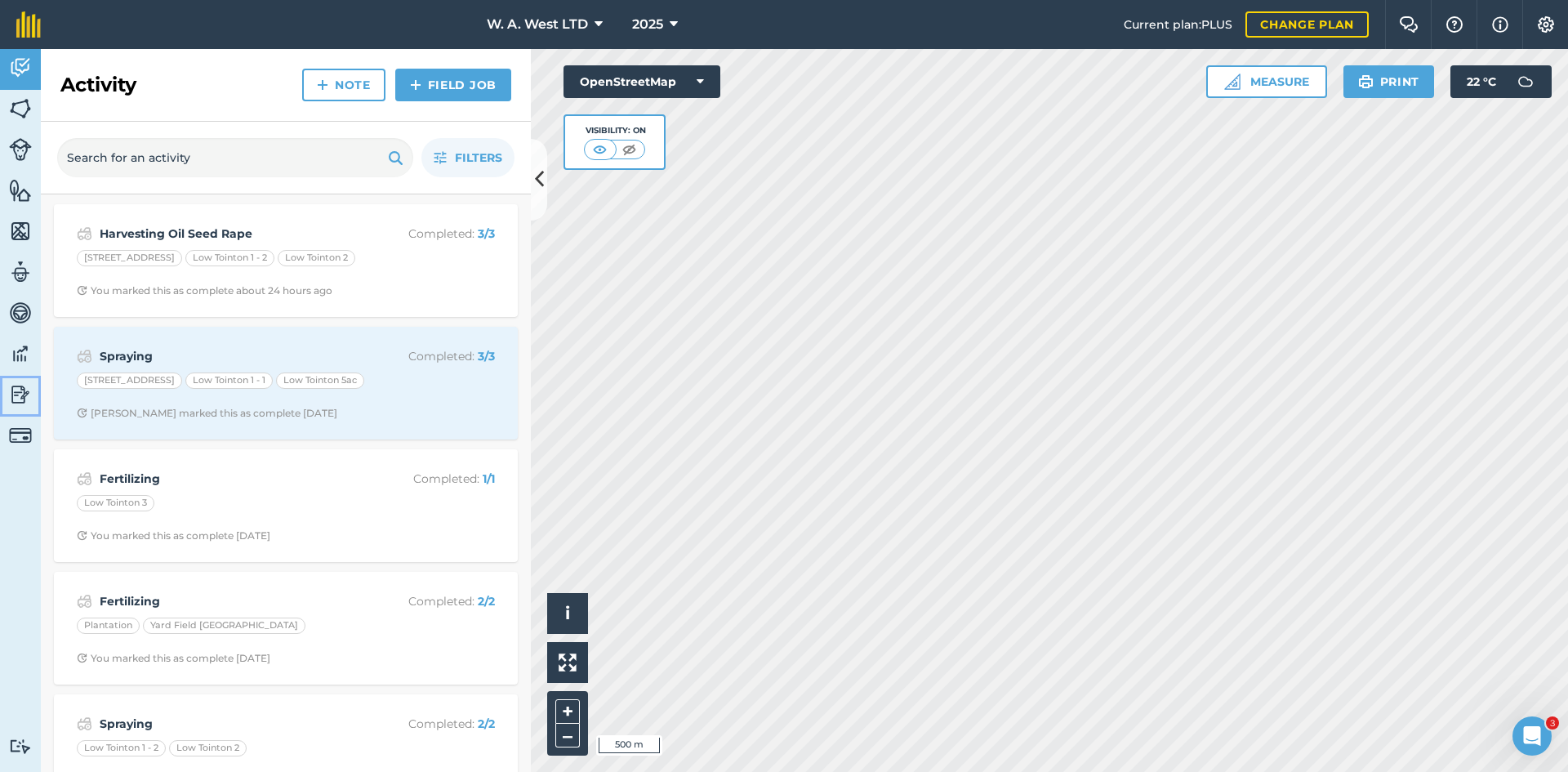 click at bounding box center [20, 395] 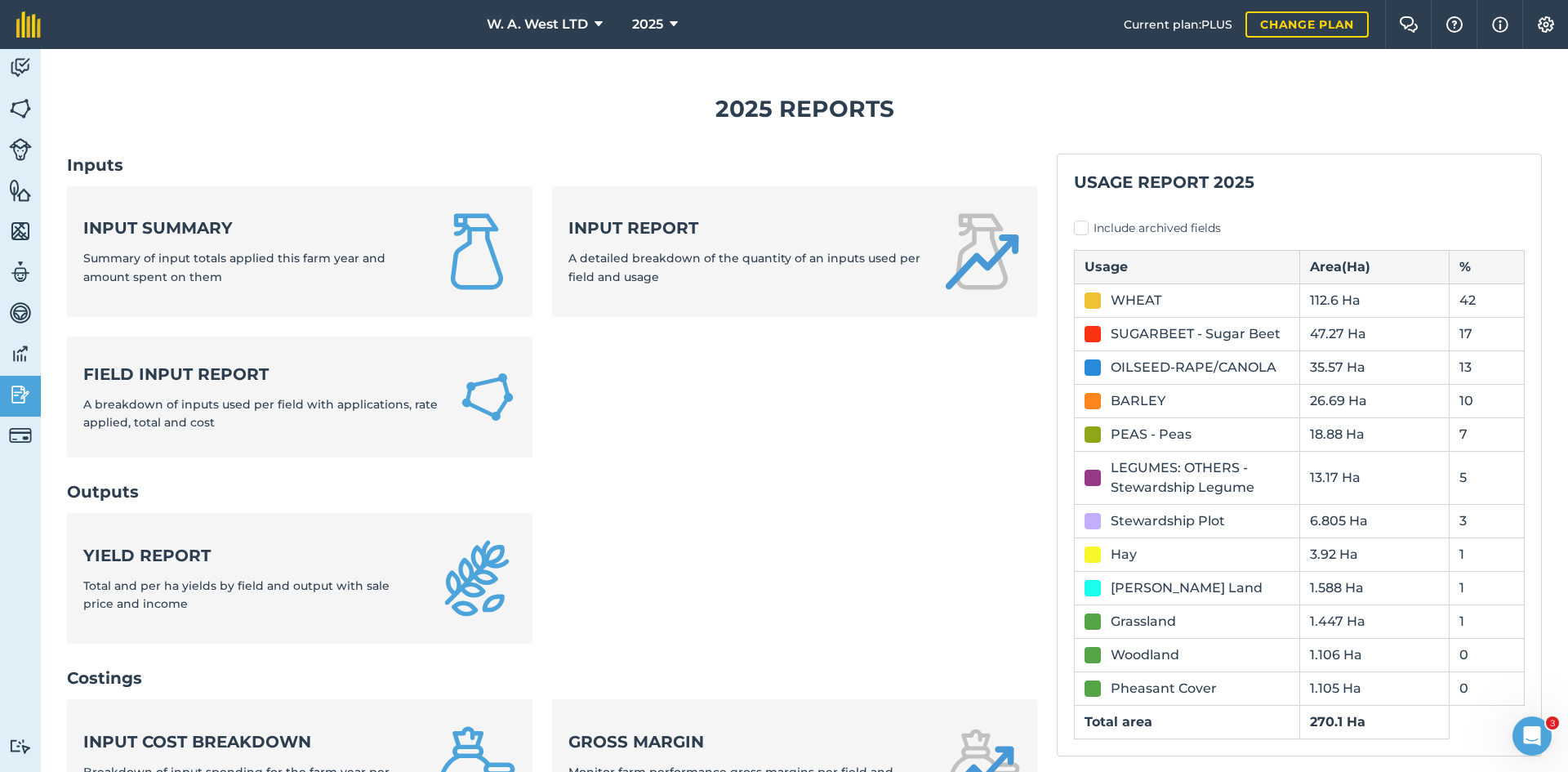 scroll, scrollTop: 82, scrollLeft: 0, axis: vertical 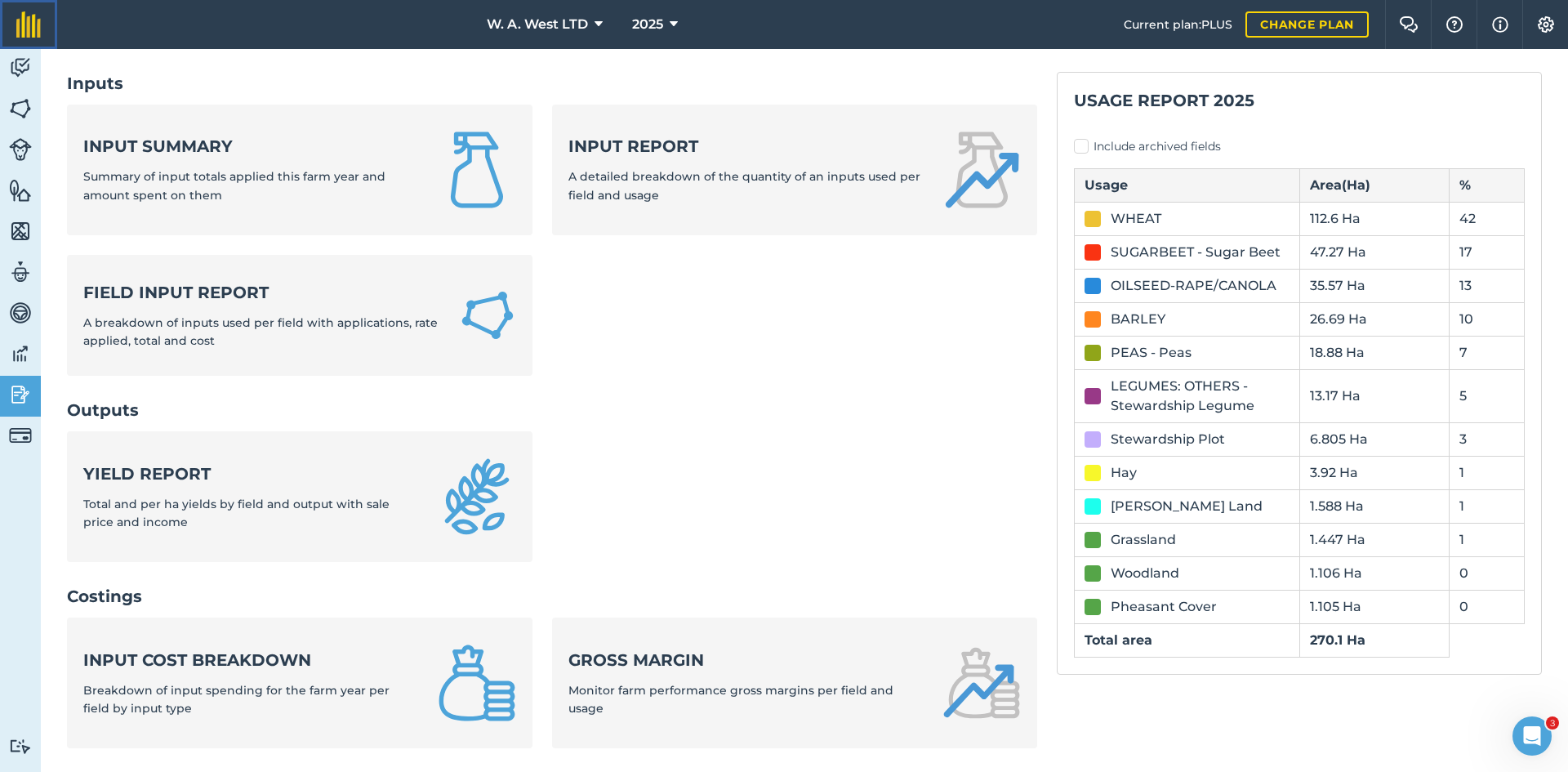 click at bounding box center [29, 25] 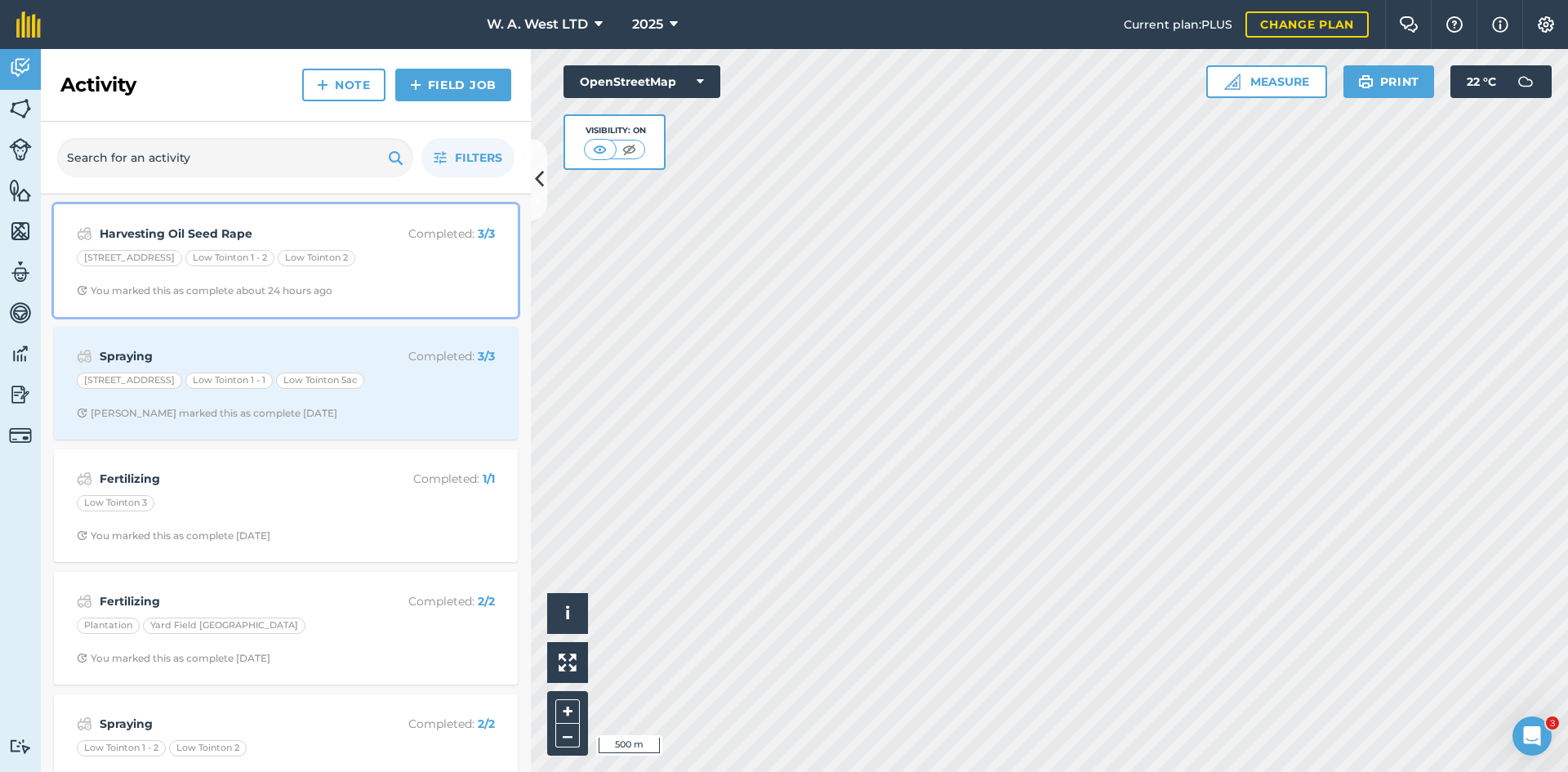 click on "Harvesting Oil Seed Rape Completed :   3 / 3" at bounding box center (286, 234) 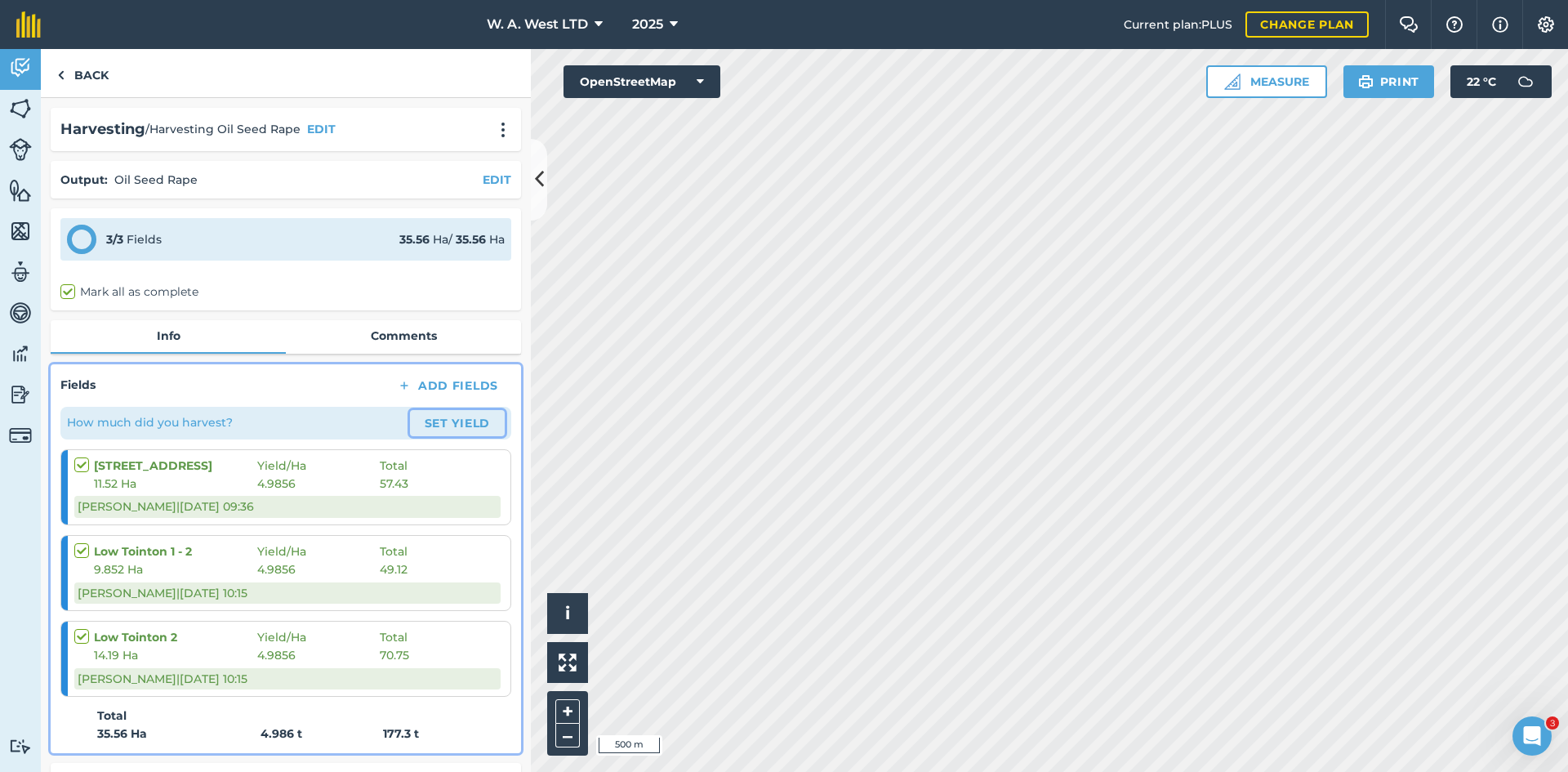 click on "Set Yield" at bounding box center (457, 423) 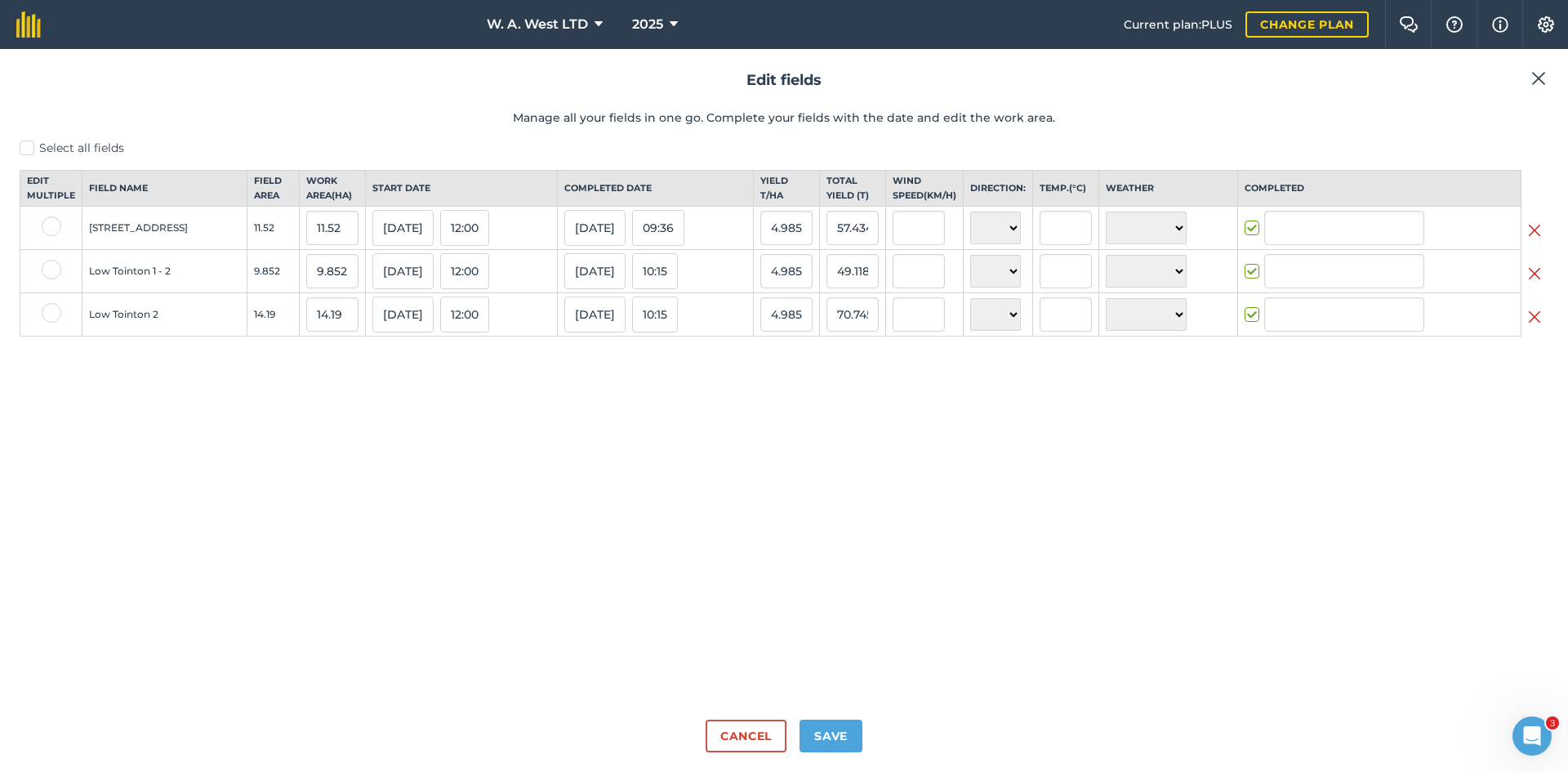 type on "[PERSON_NAME]" 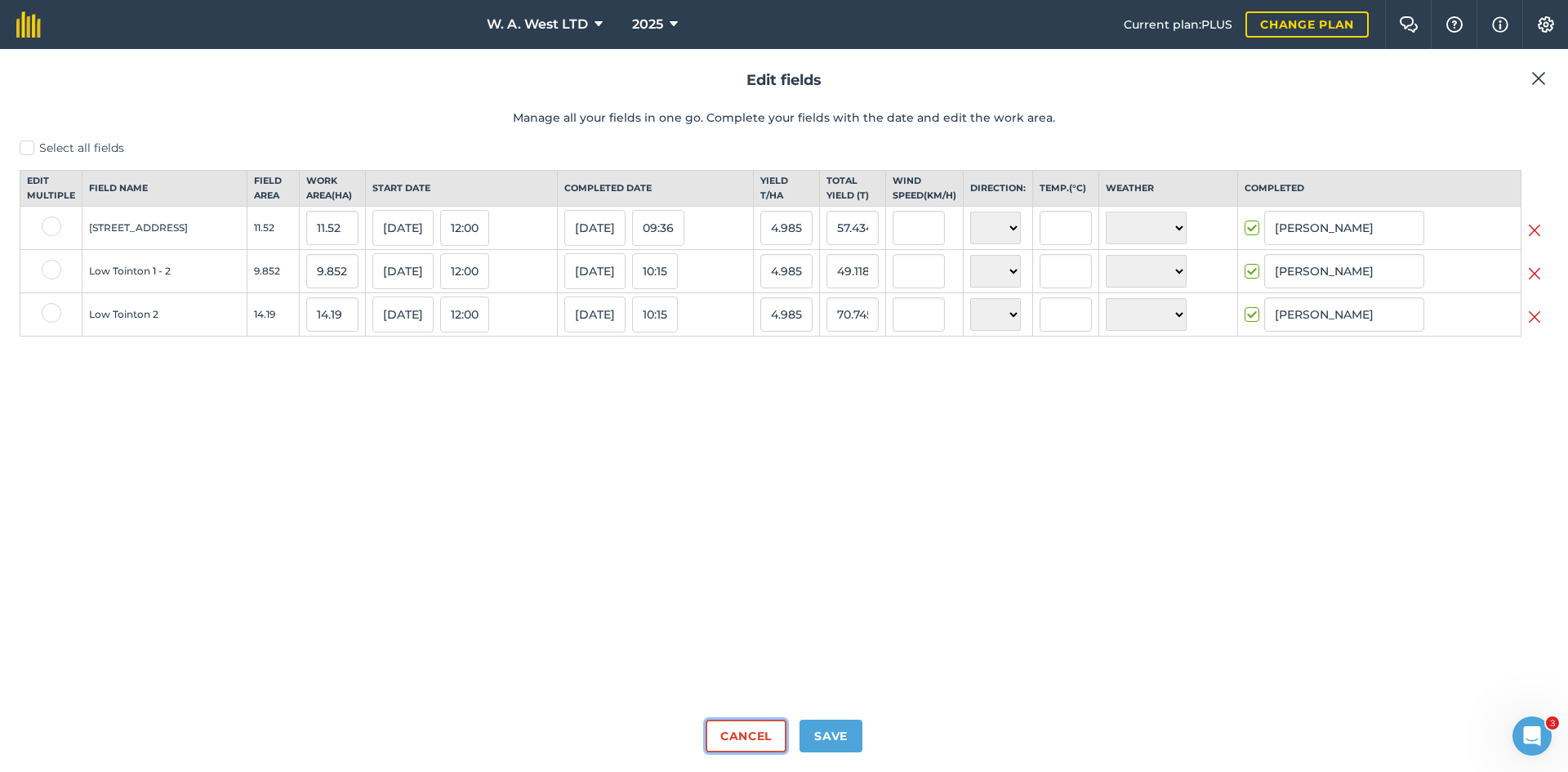 click on "Cancel" at bounding box center [746, 736] 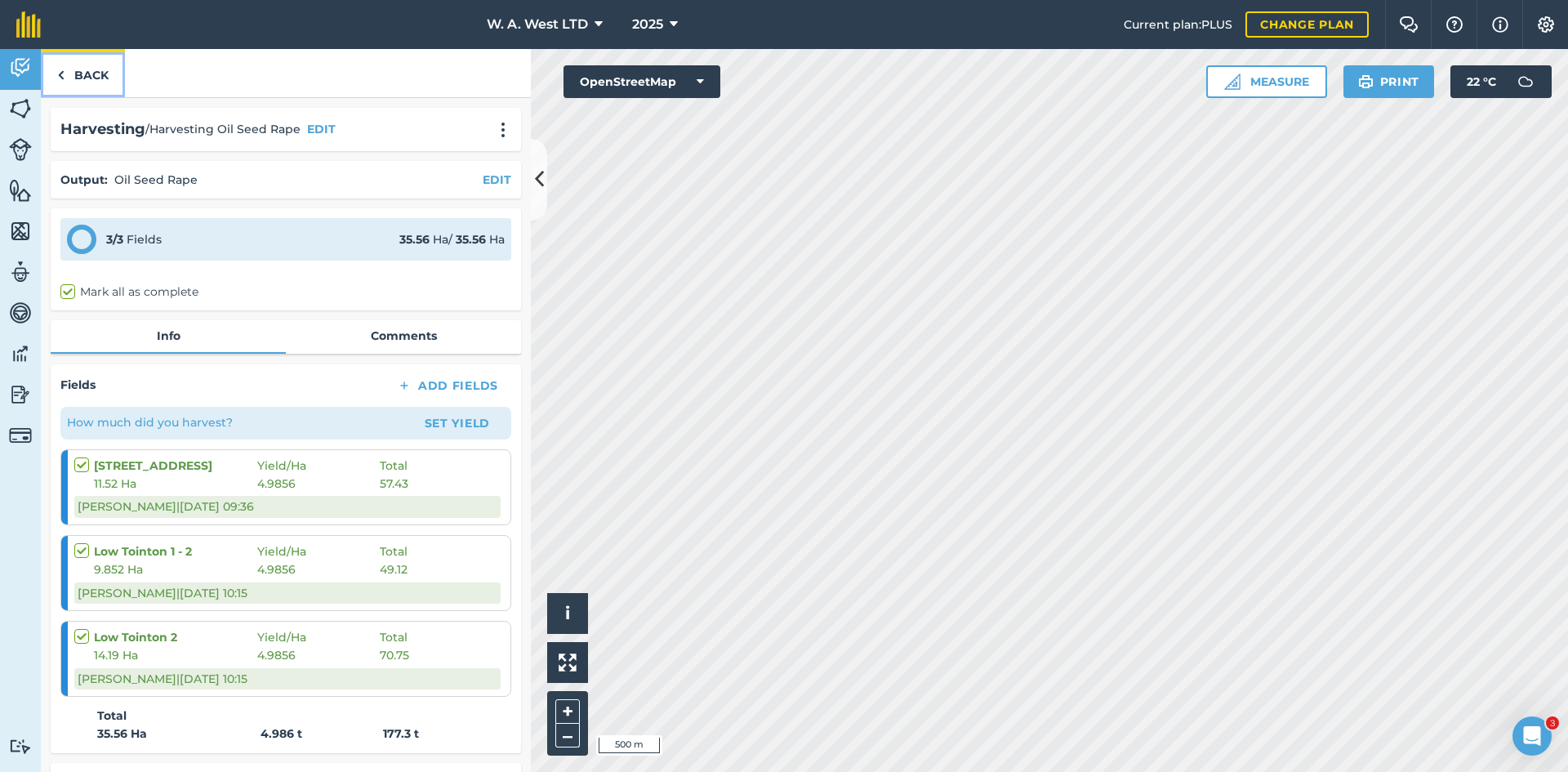 click on "Back" at bounding box center [82, 73] 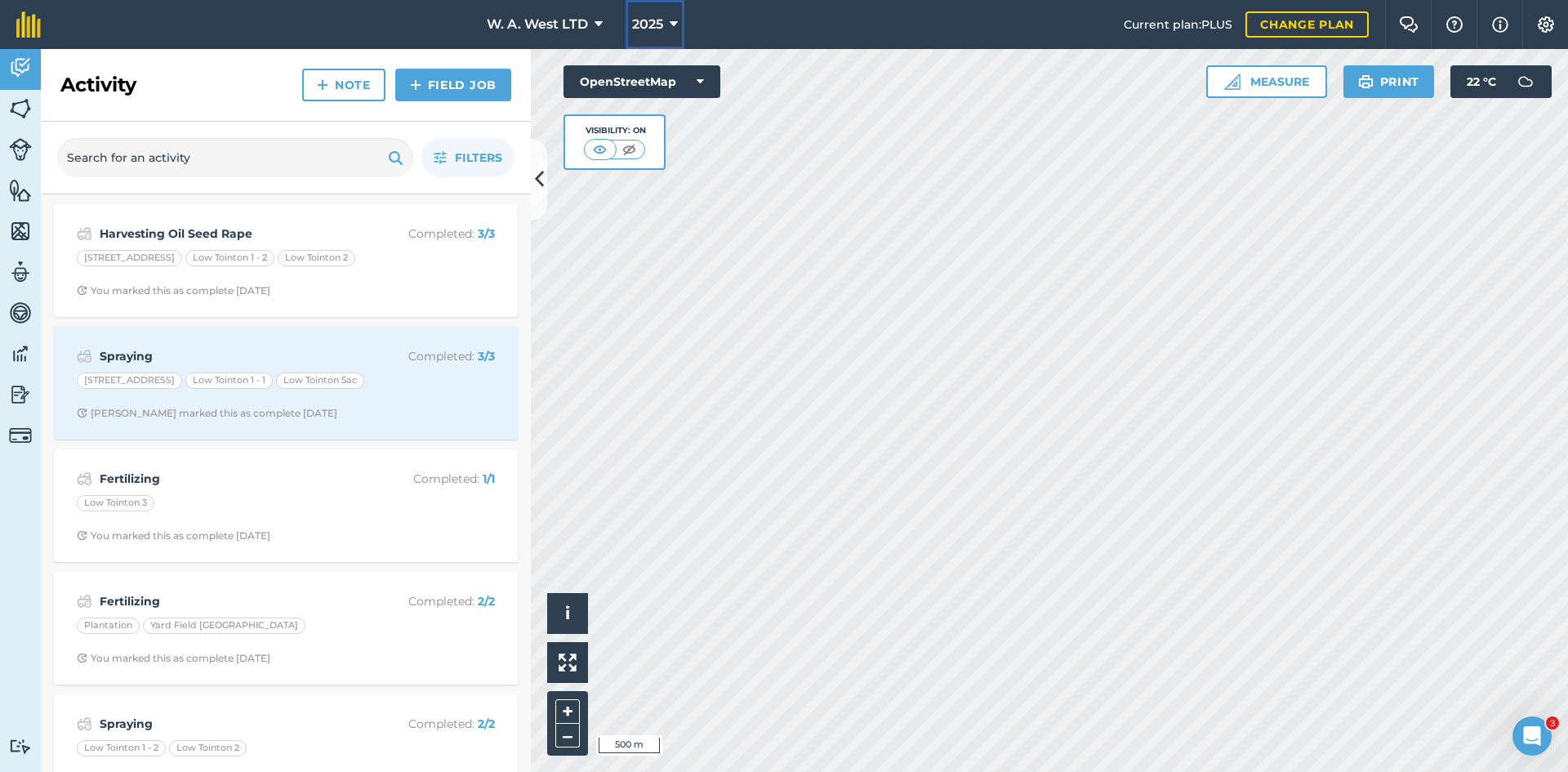 click on "2025" at bounding box center (655, 25) 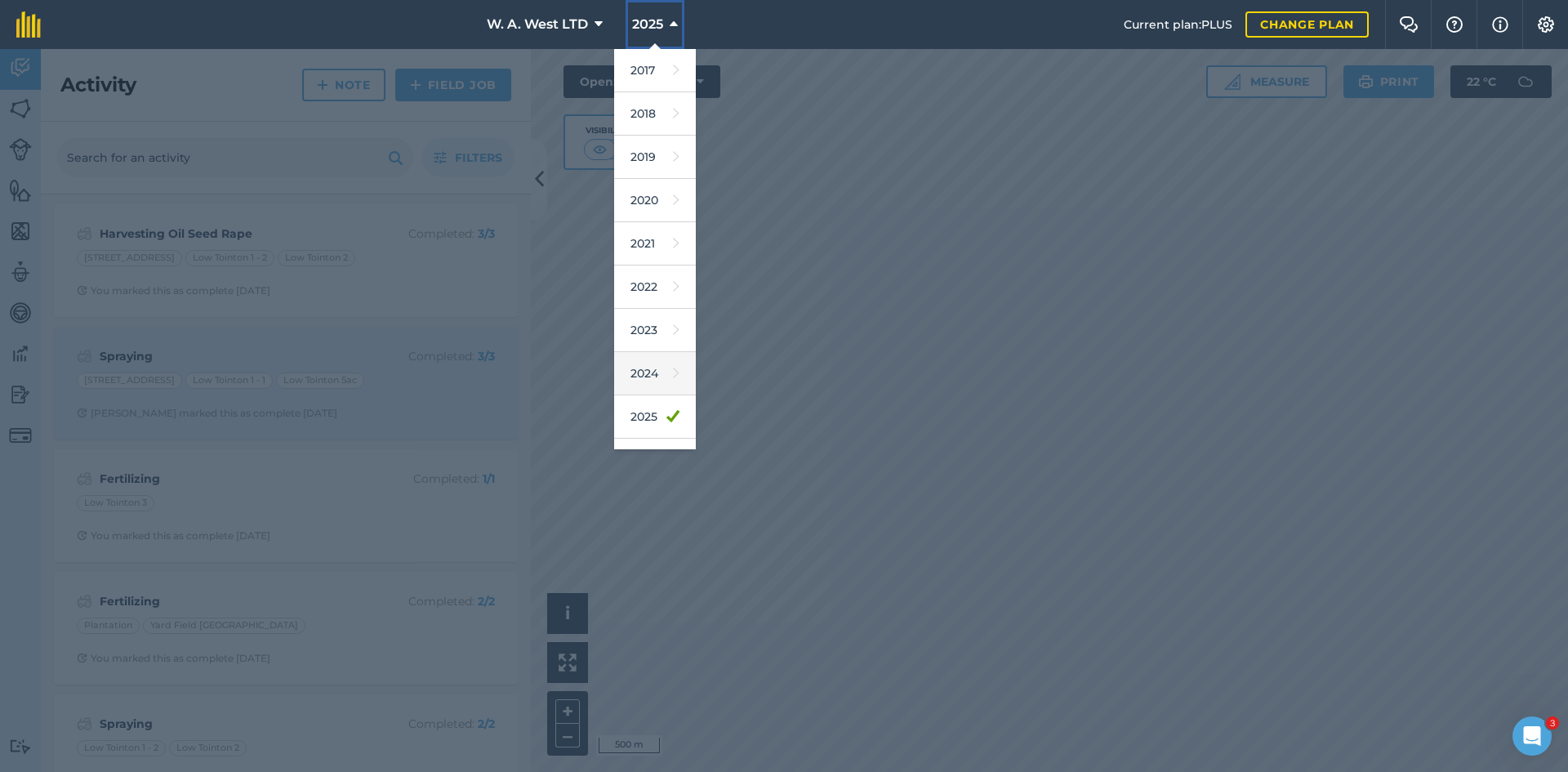 scroll, scrollTop: 76, scrollLeft: 0, axis: vertical 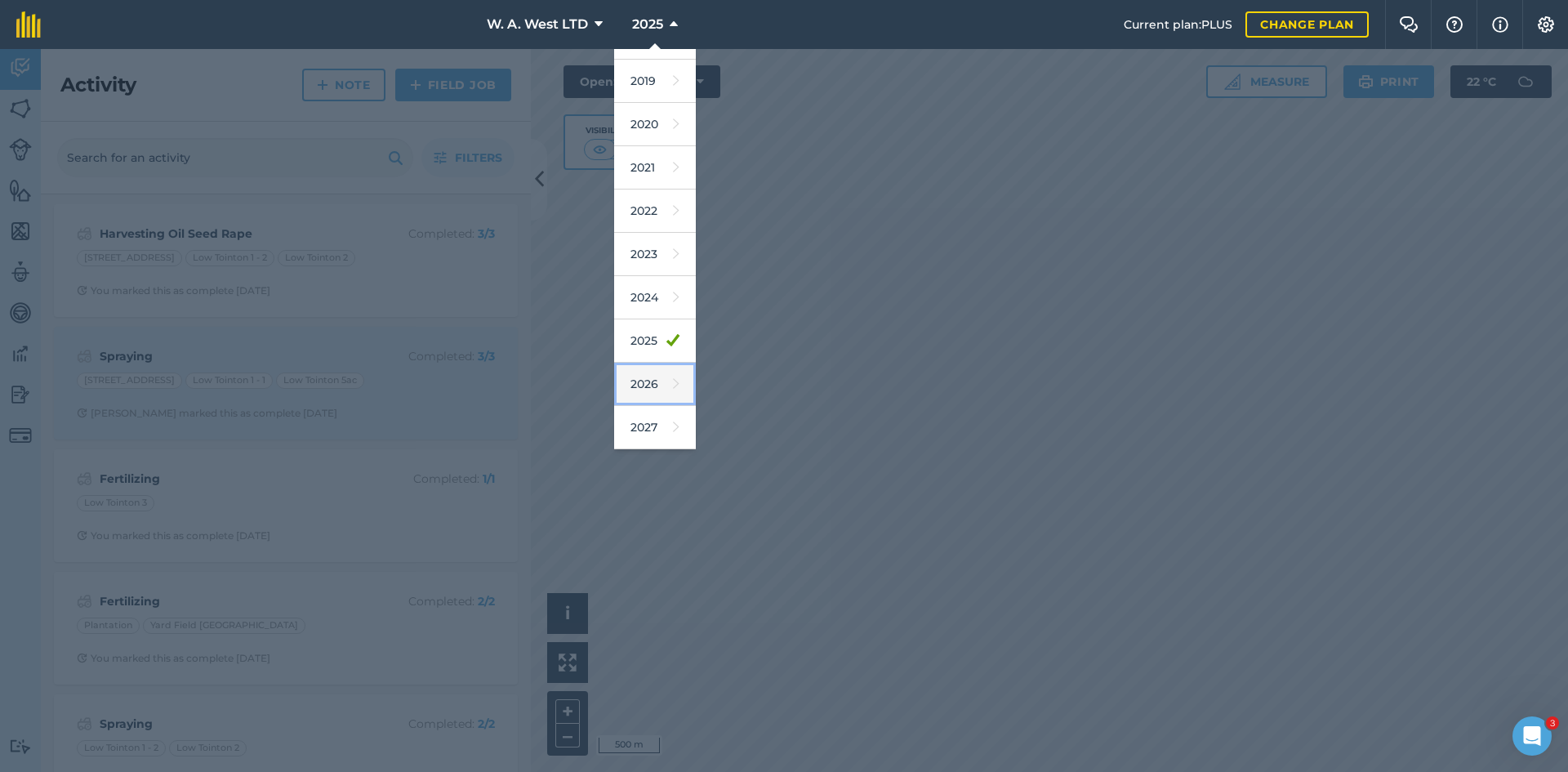 click on "2026" at bounding box center [655, 384] 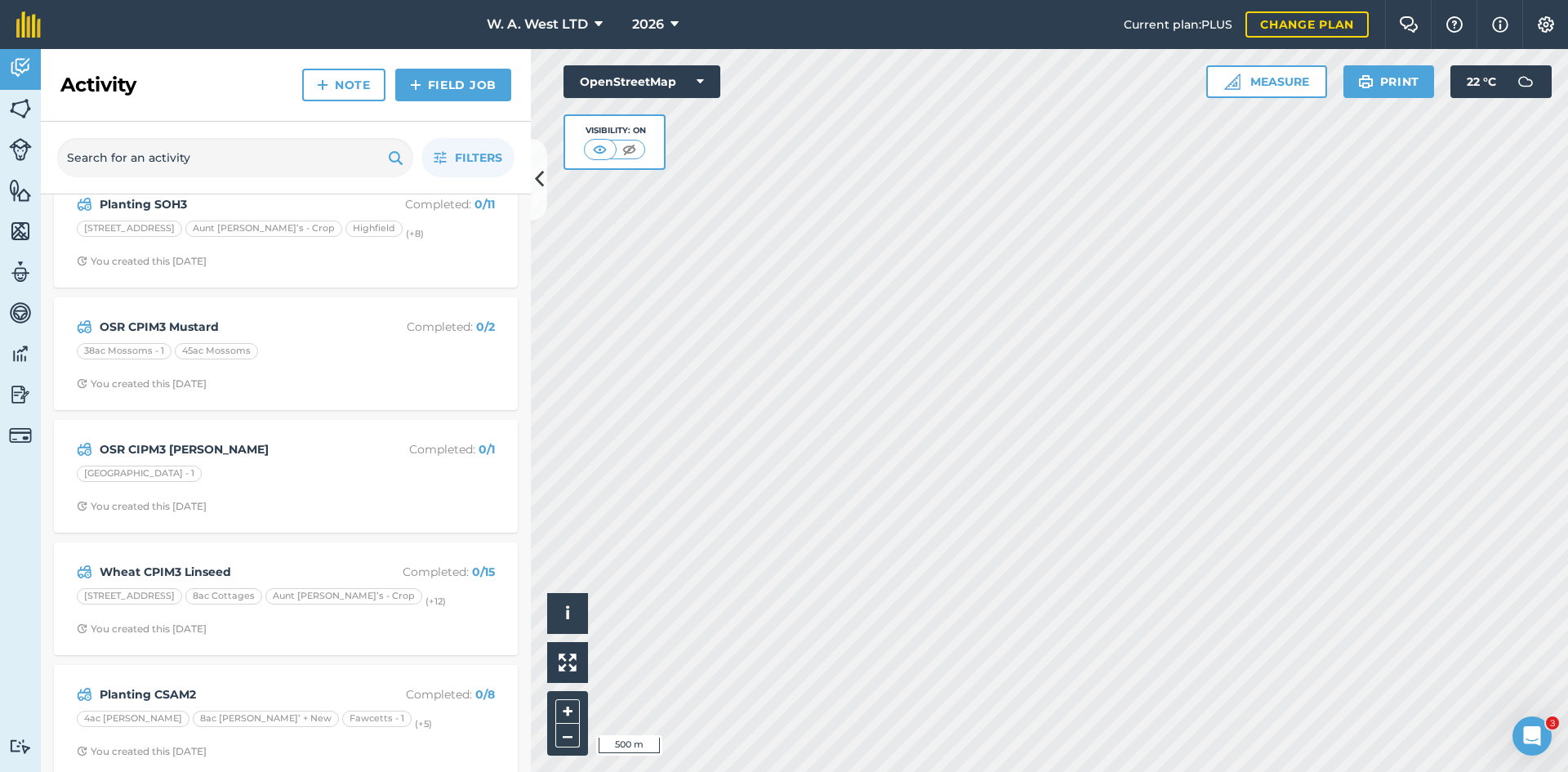 scroll, scrollTop: 45, scrollLeft: 0, axis: vertical 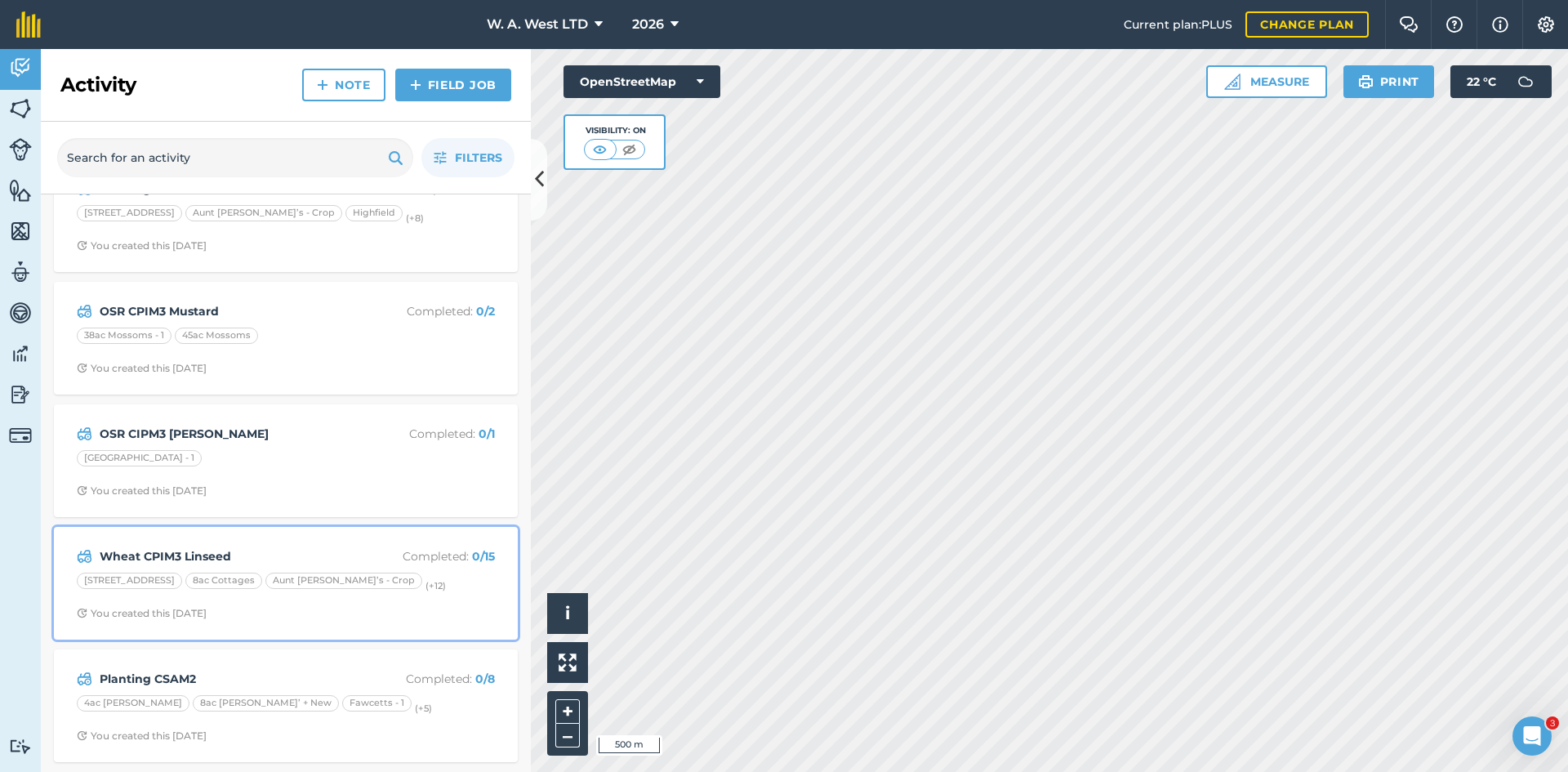 click on "Wheat CPIM3 Linseed" at bounding box center [229, 556] 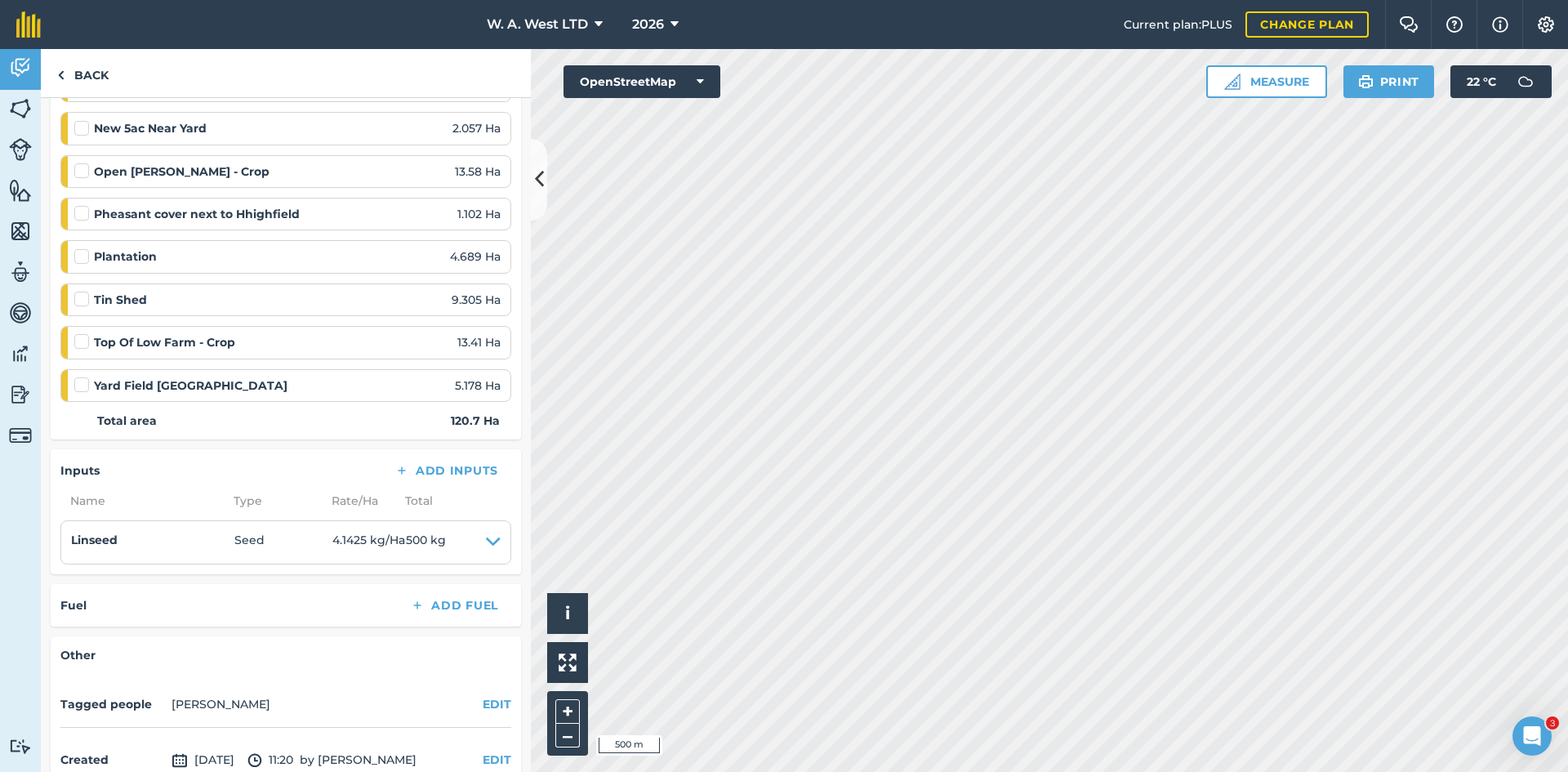 scroll, scrollTop: 486, scrollLeft: 0, axis: vertical 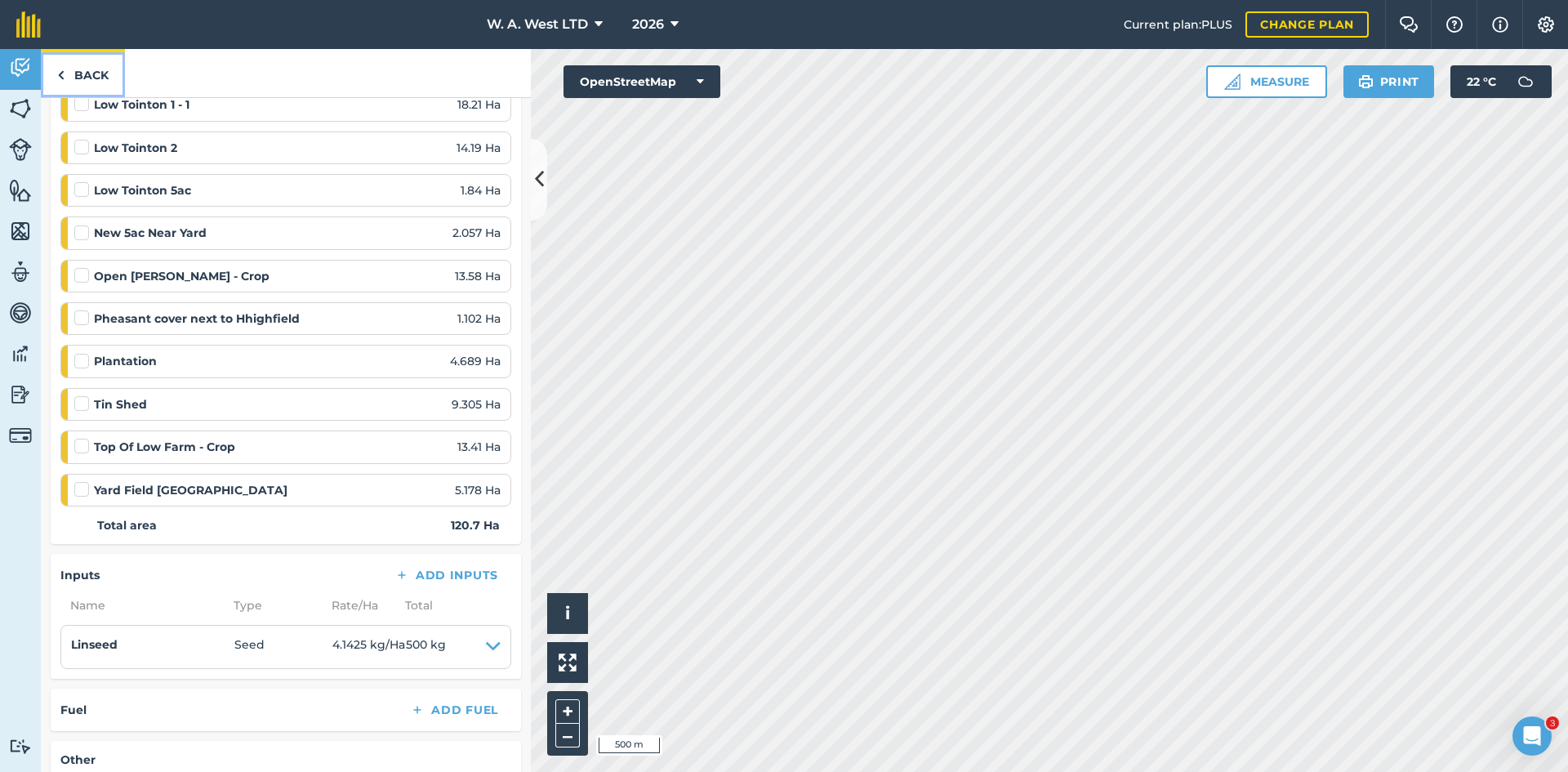 click on "Back" at bounding box center [82, 73] 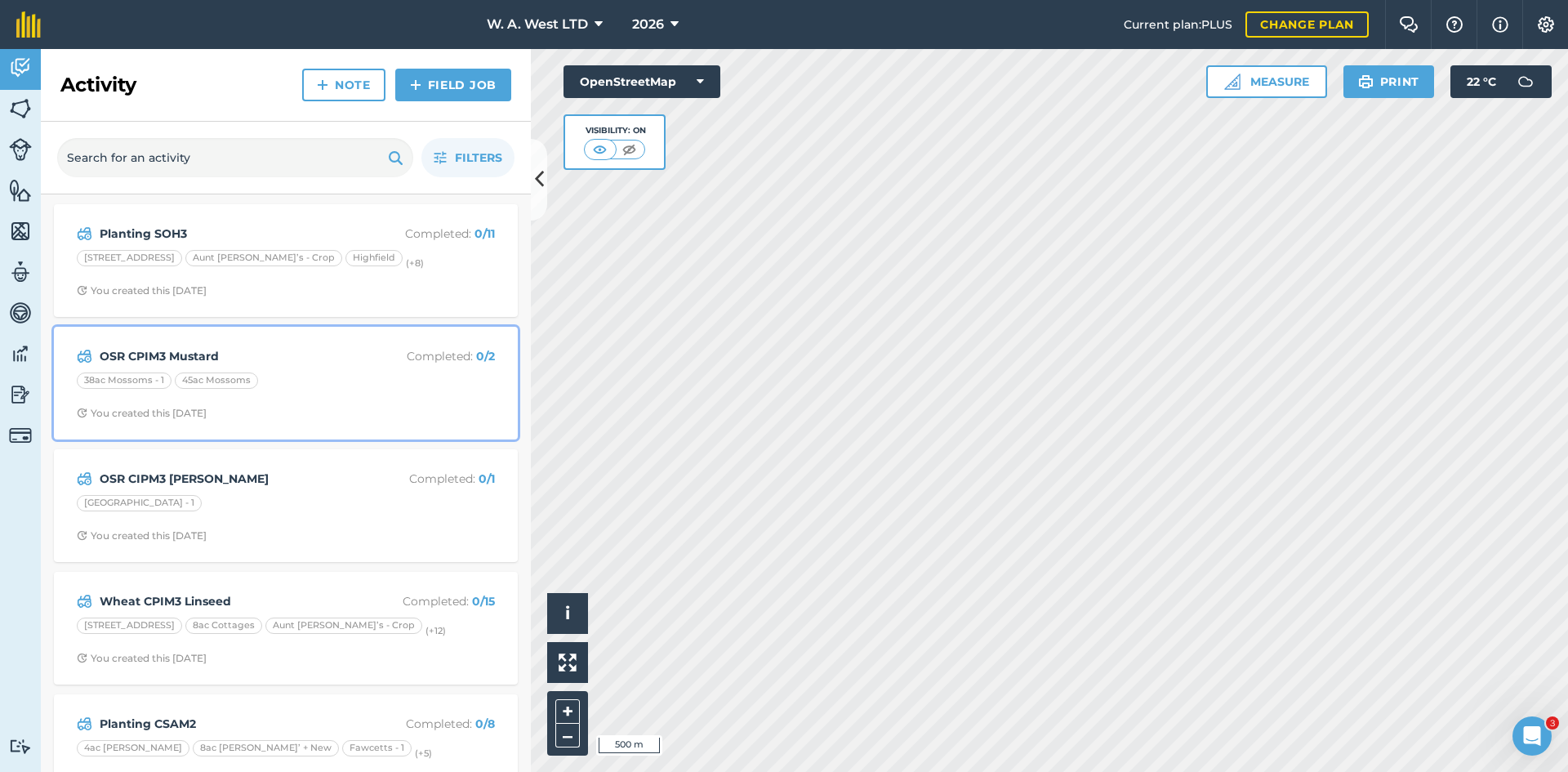 click on "OSR CPIM3 Mustard" at bounding box center [229, 356] 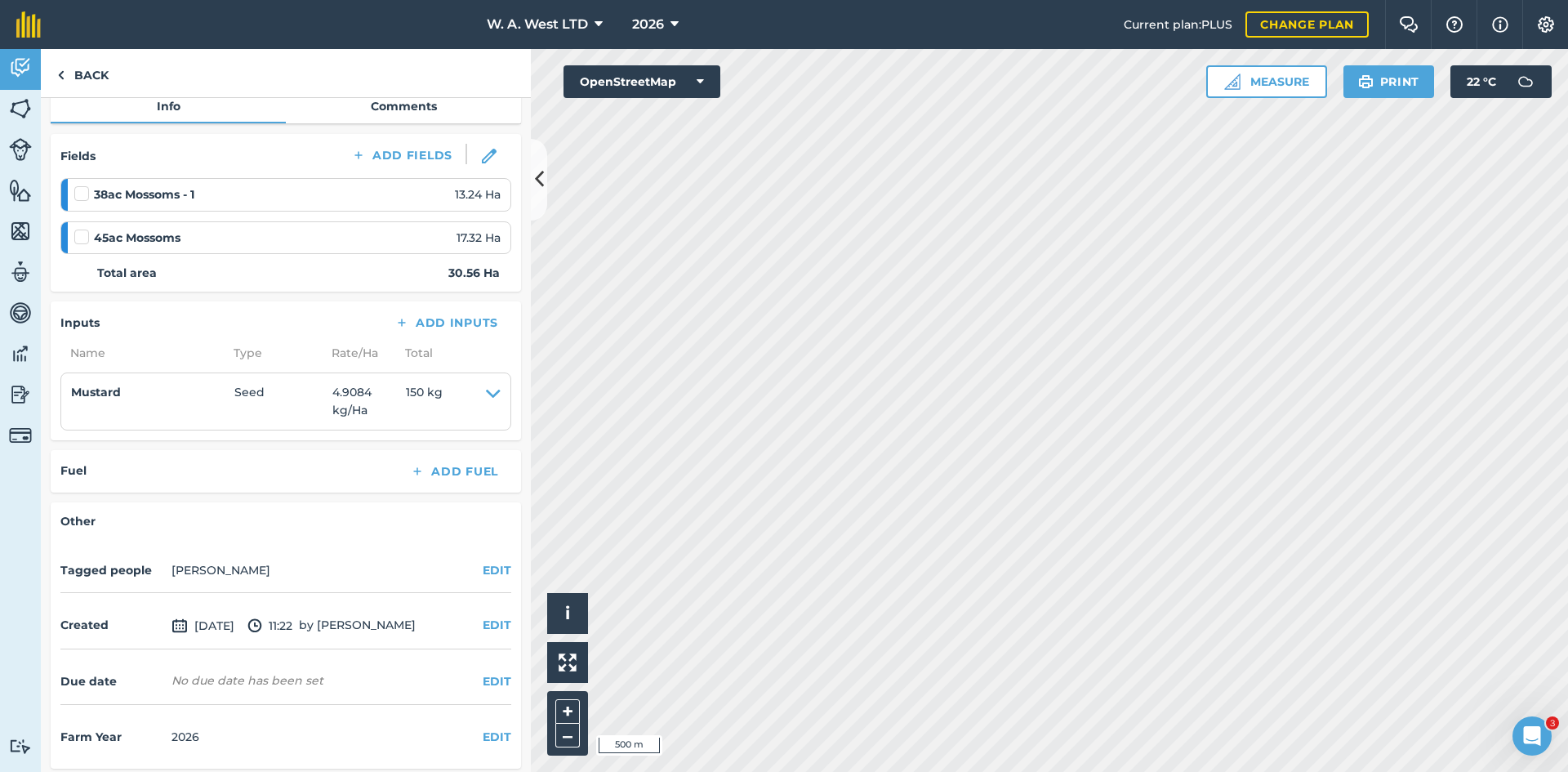 scroll, scrollTop: 189, scrollLeft: 0, axis: vertical 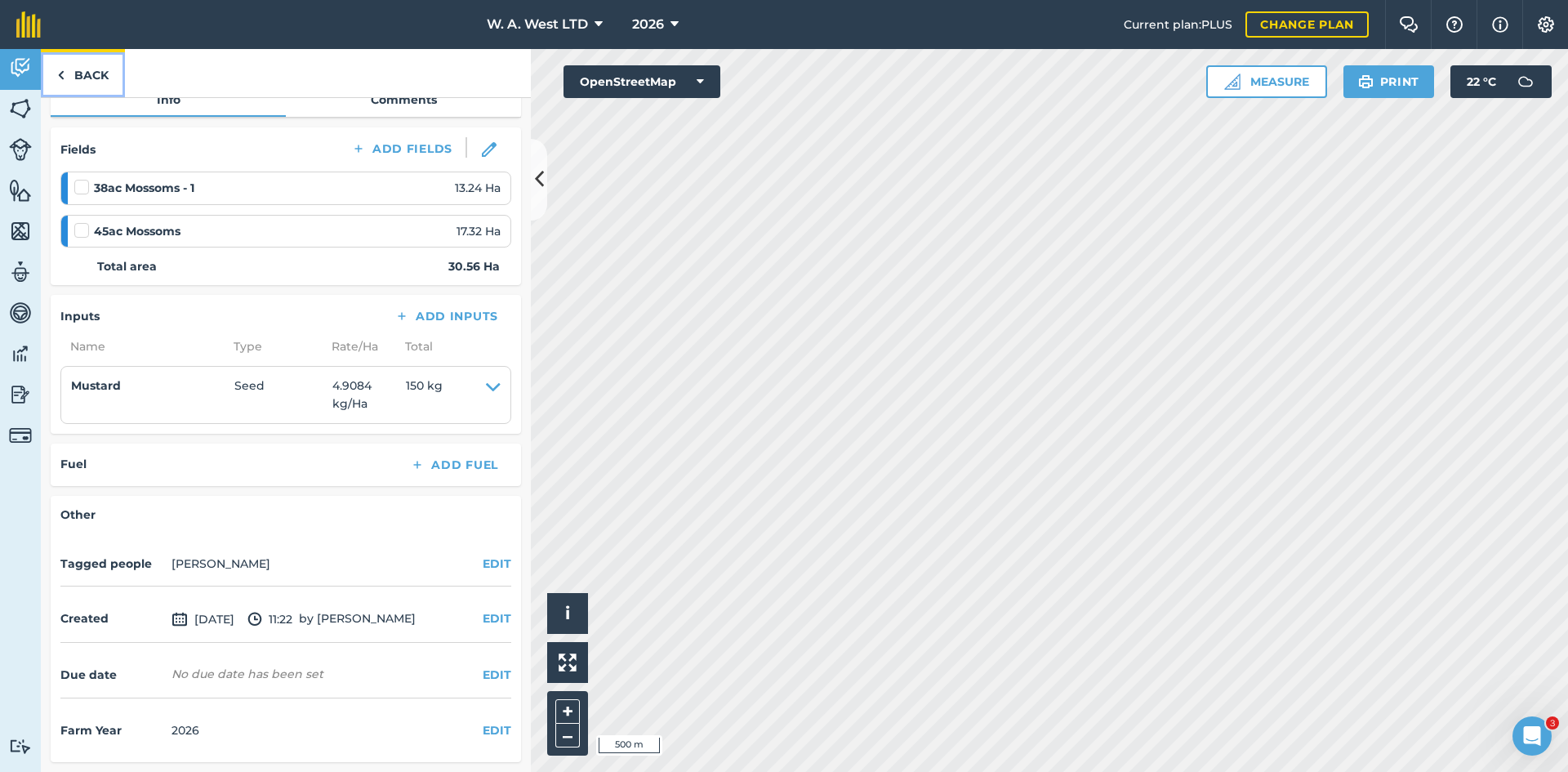 click on "Back" at bounding box center [82, 73] 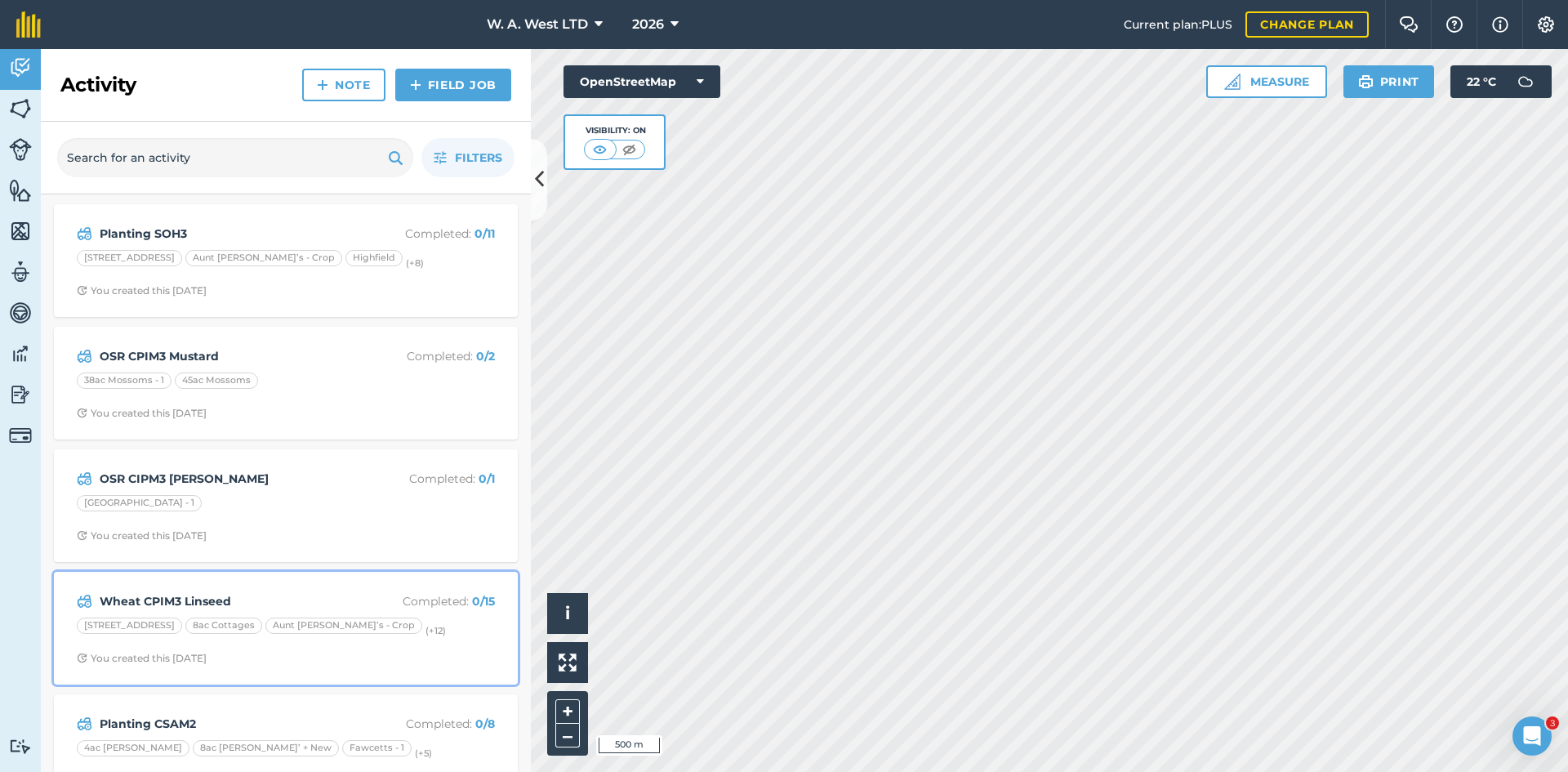 click on "Completed :   0 / 15" at bounding box center (430, 601) 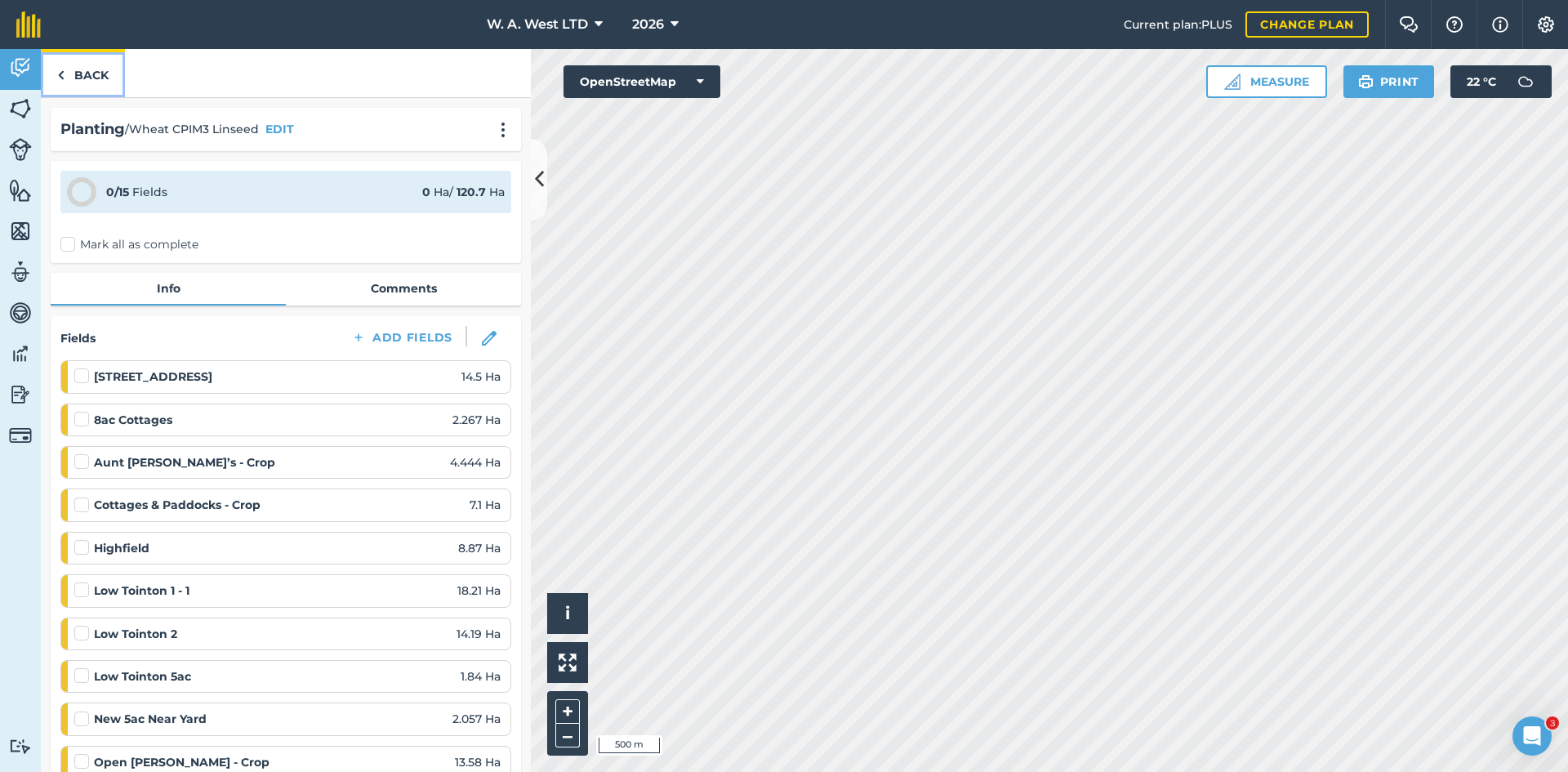 click on "Back" at bounding box center [82, 73] 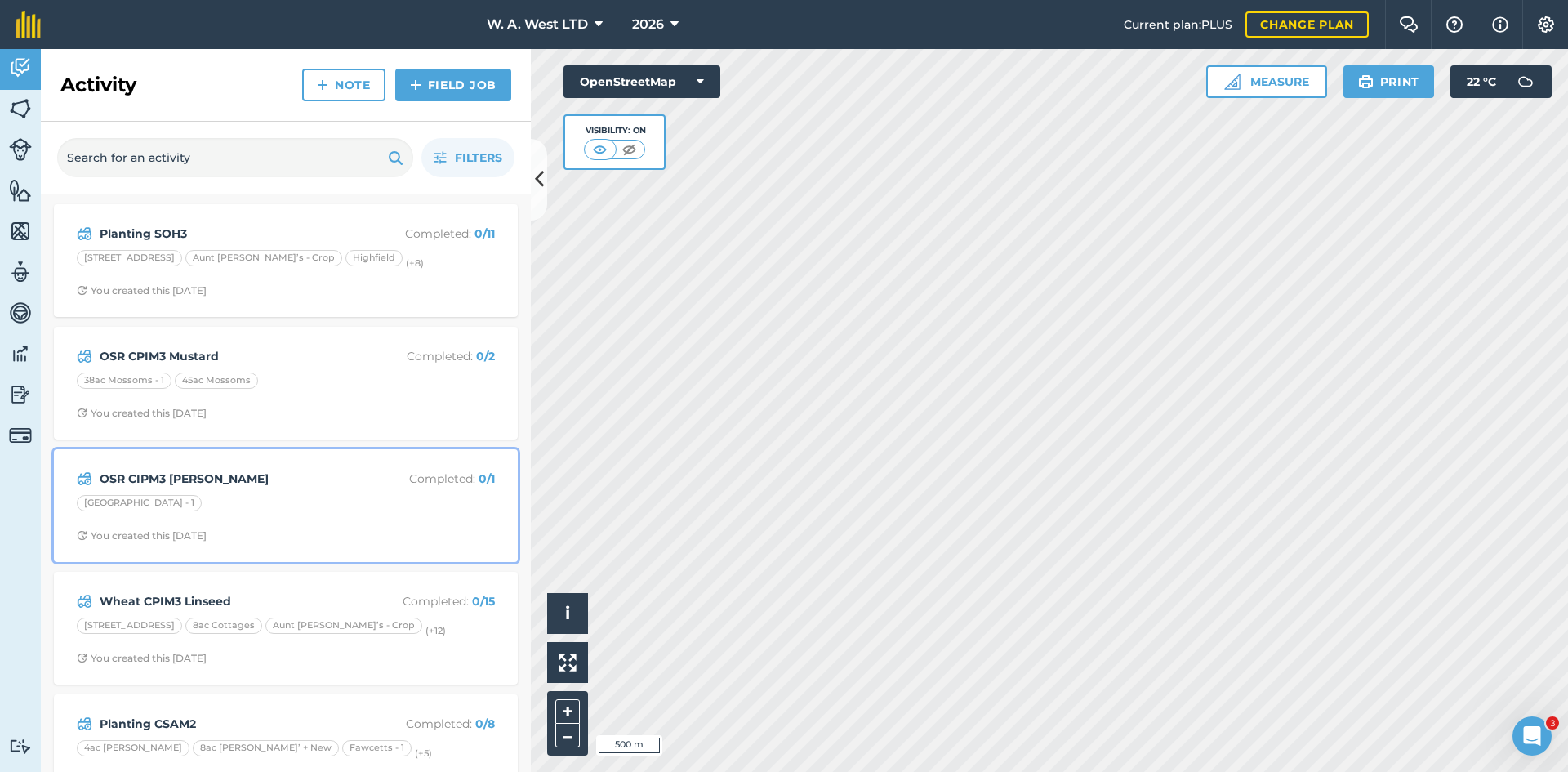 click on "OSR CIPM3 [PERSON_NAME]" at bounding box center (229, 479) 